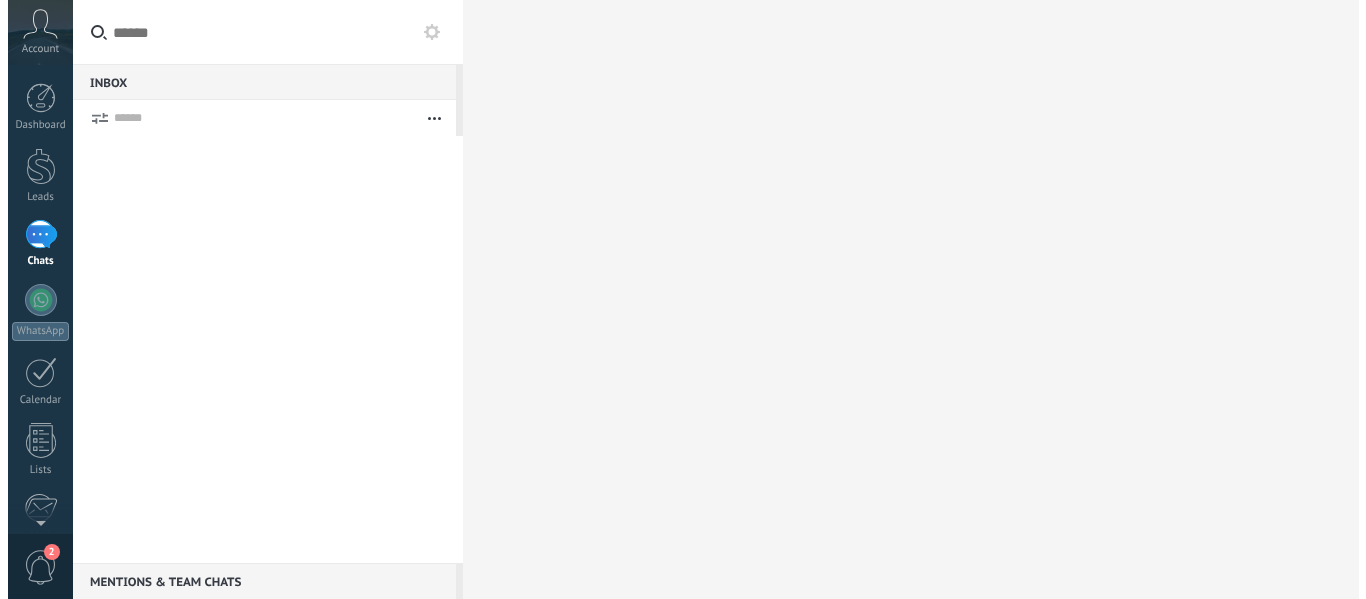 scroll, scrollTop: 0, scrollLeft: 0, axis: both 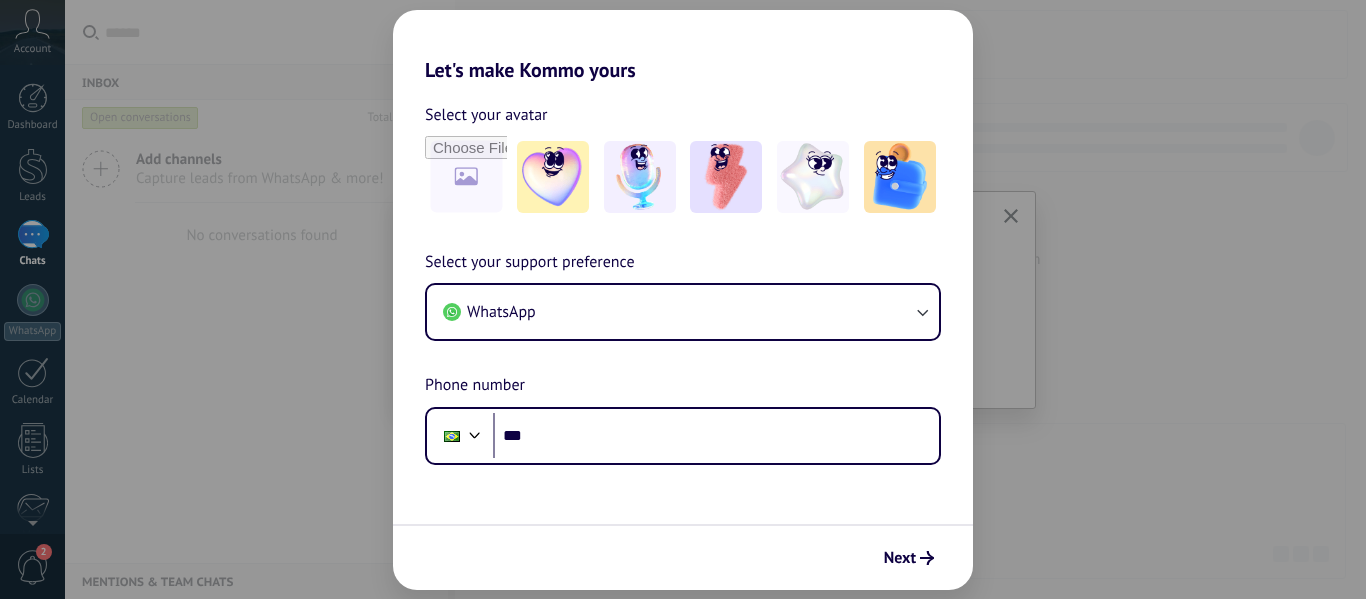 click on "Let's make Kommo yours Select your avatar Select your support preference WhatsApp [PHONE] Phone *** Next" at bounding box center [683, 299] 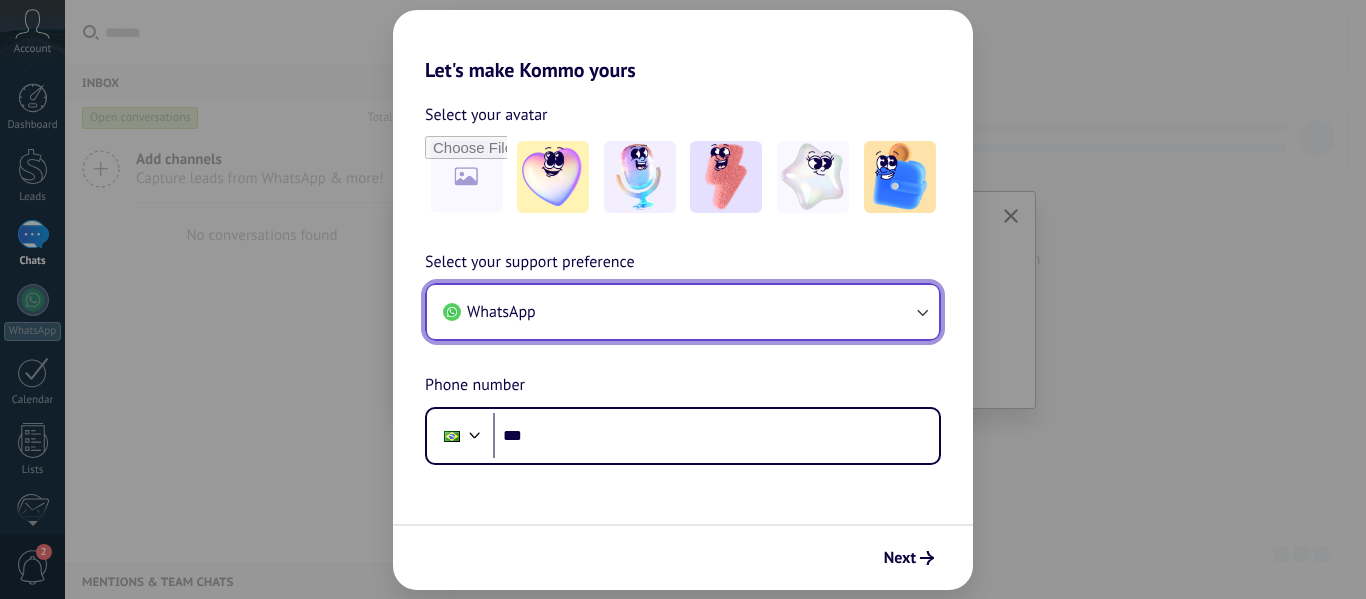 click on "WhatsApp" at bounding box center (683, 312) 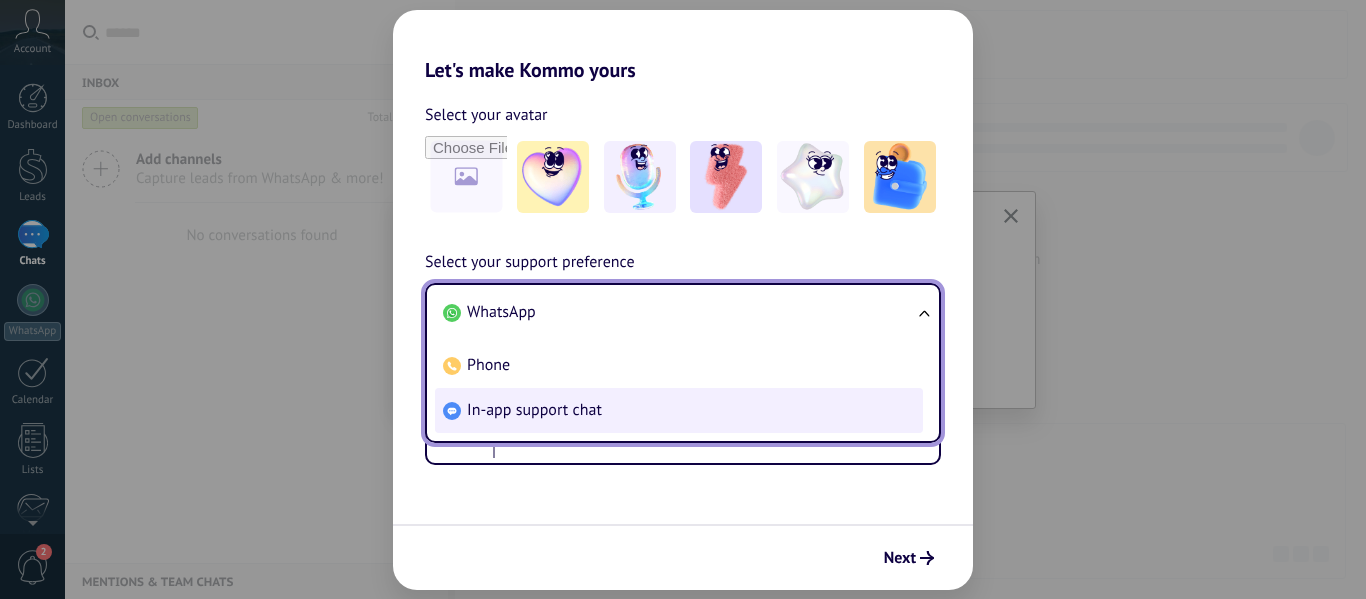 click on "In-app support chat" at bounding box center (679, 410) 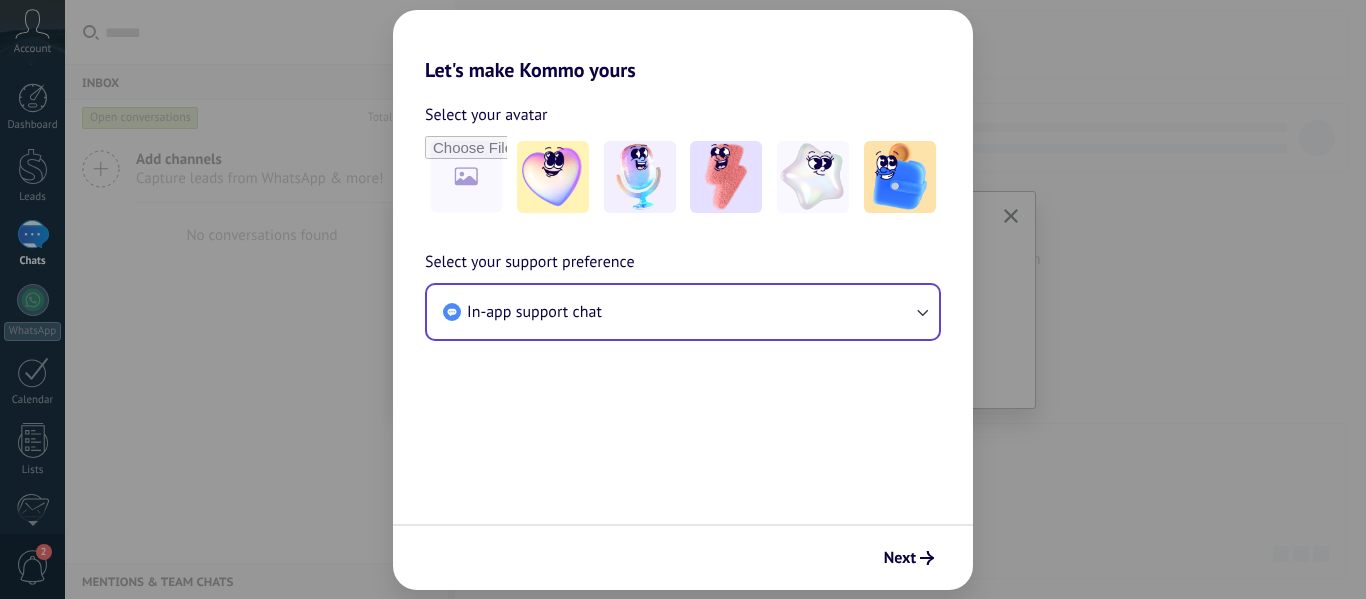 click on "Next" at bounding box center (683, 557) 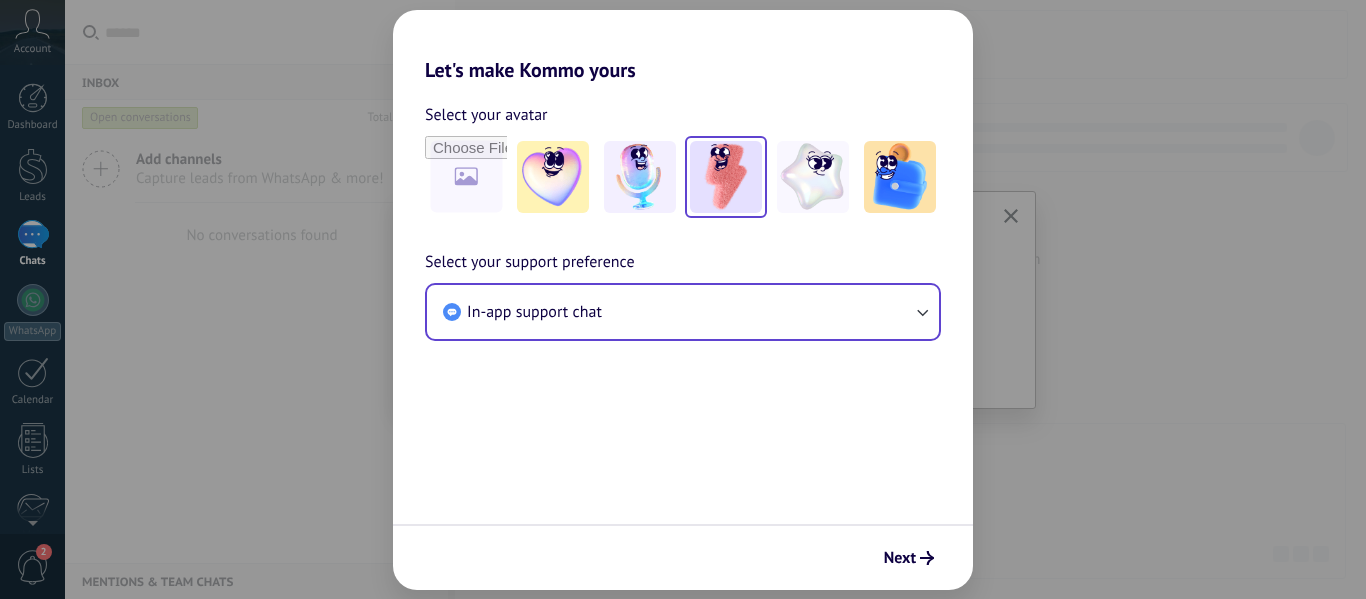 click at bounding box center (726, 177) 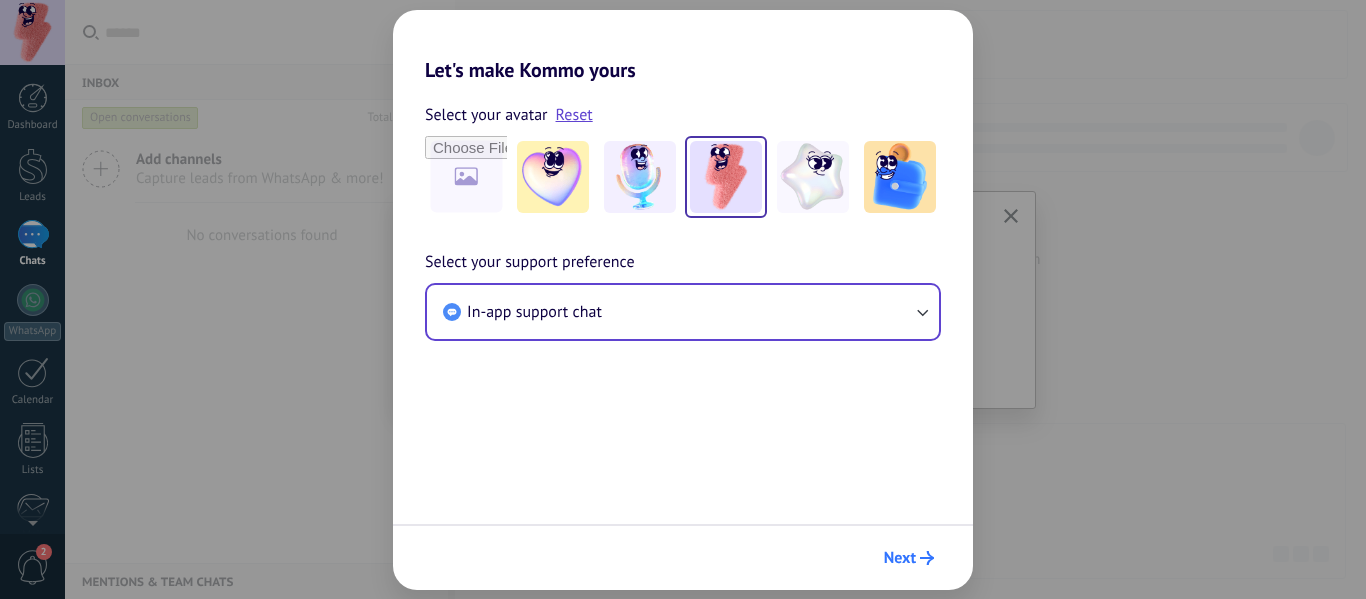 click on "Next" at bounding box center (900, 558) 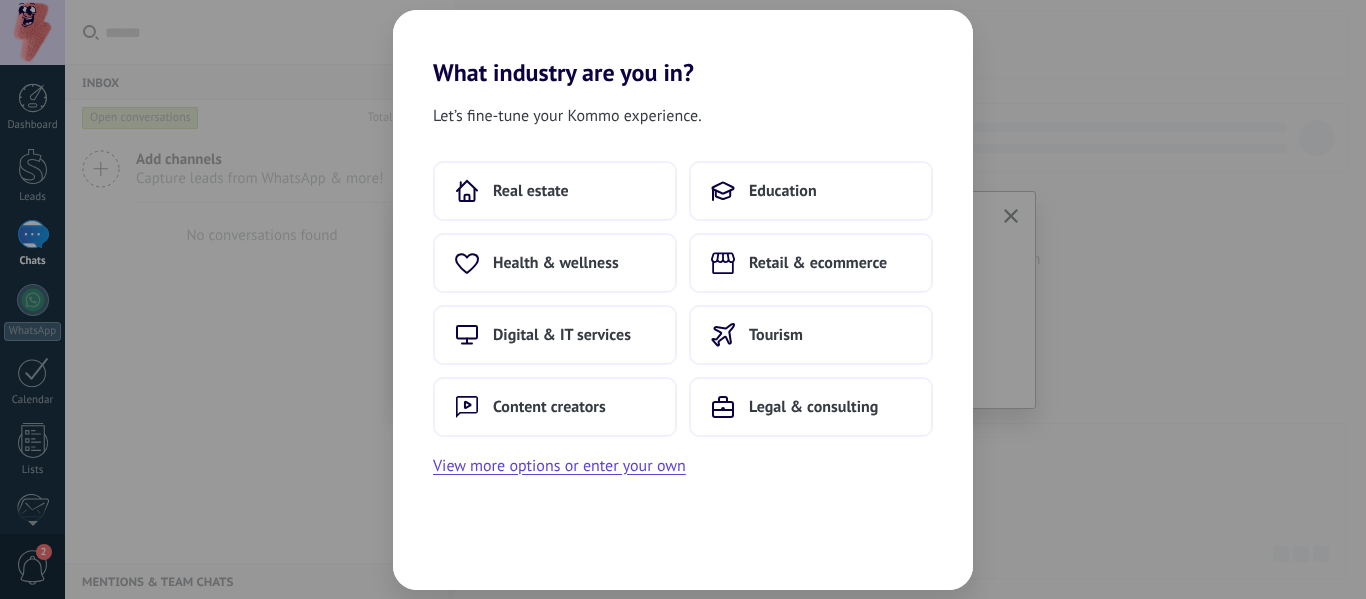 scroll, scrollTop: 0, scrollLeft: 0, axis: both 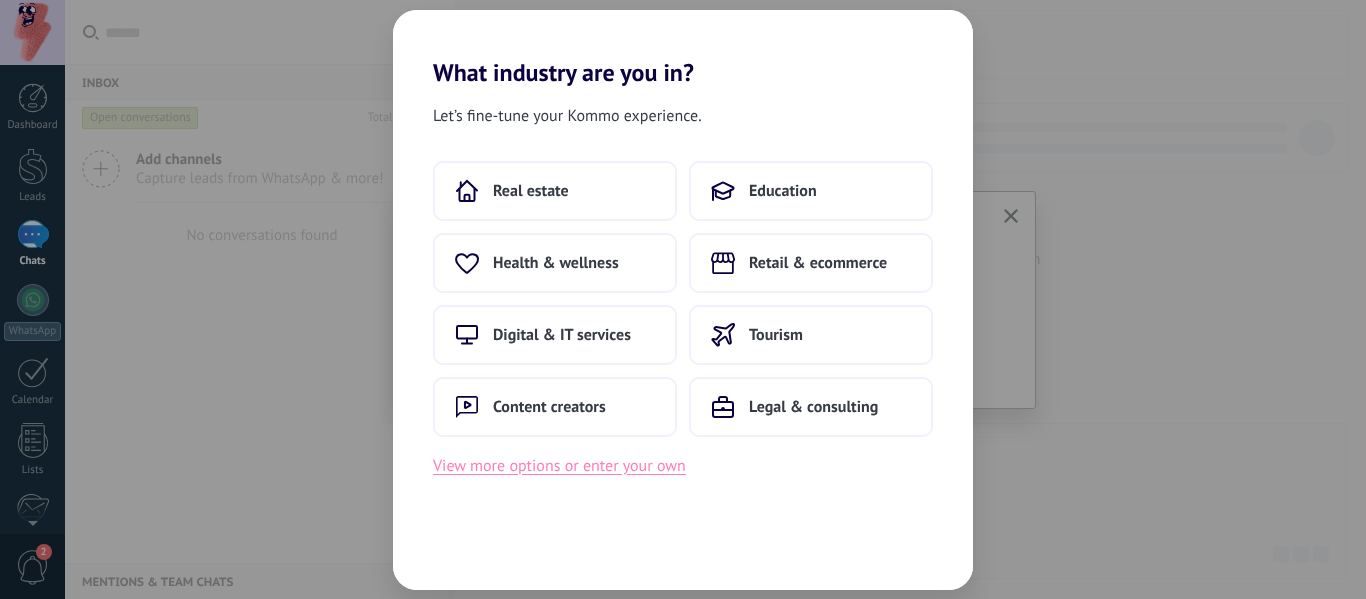 click on "View more options or enter your own" at bounding box center (559, 466) 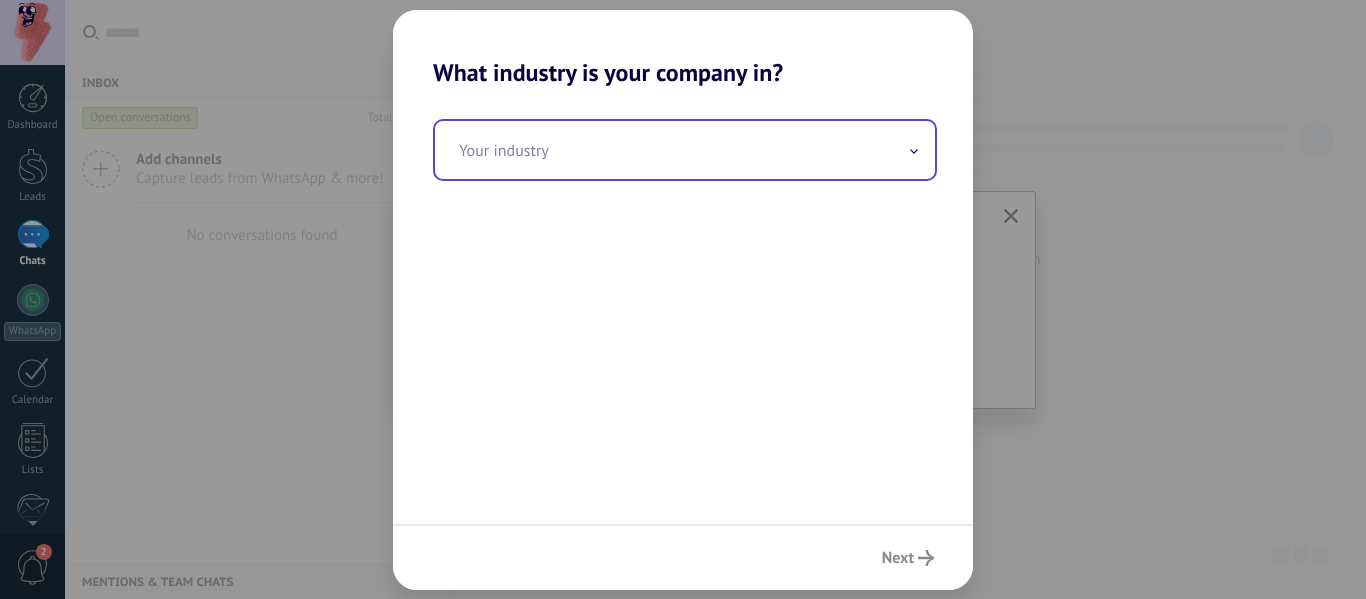 click at bounding box center (685, 150) 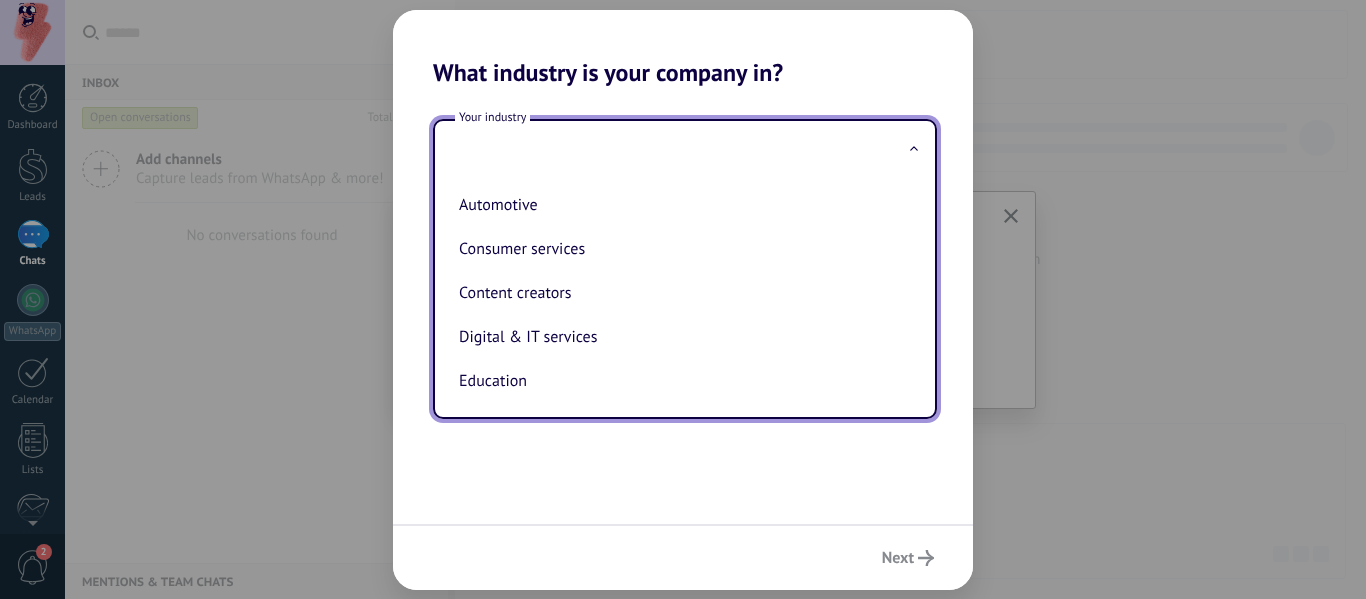 type on "*" 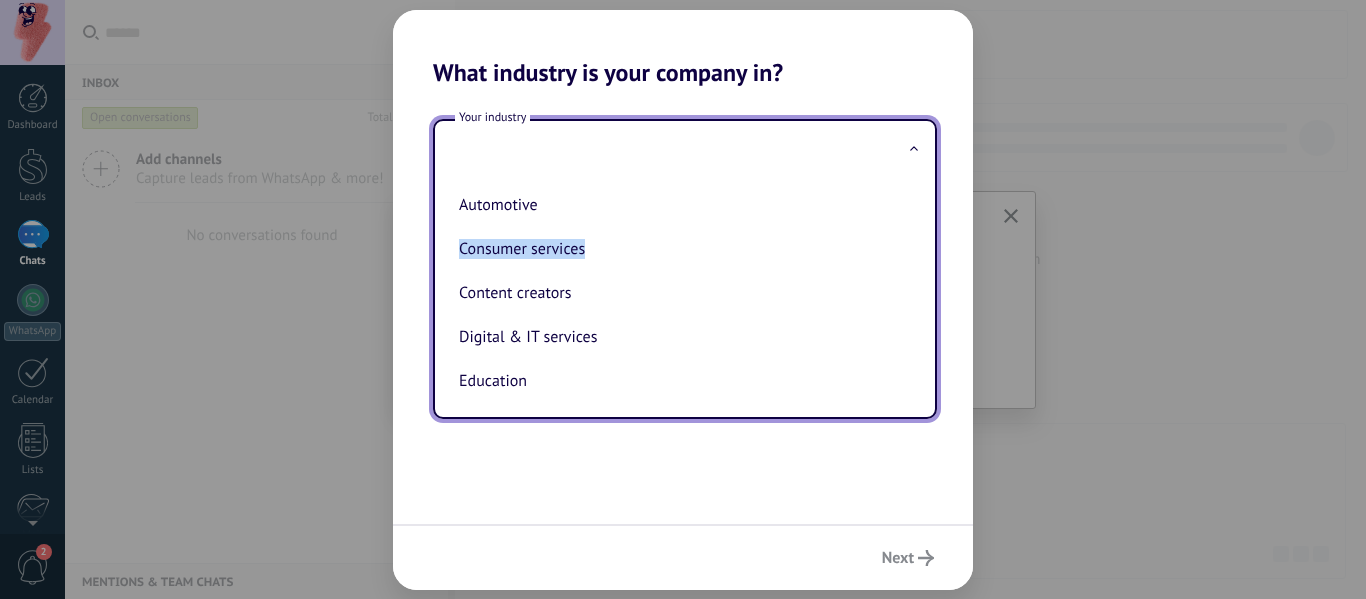 drag, startPoint x: 910, startPoint y: 217, endPoint x: 908, endPoint y: 238, distance: 21.095022 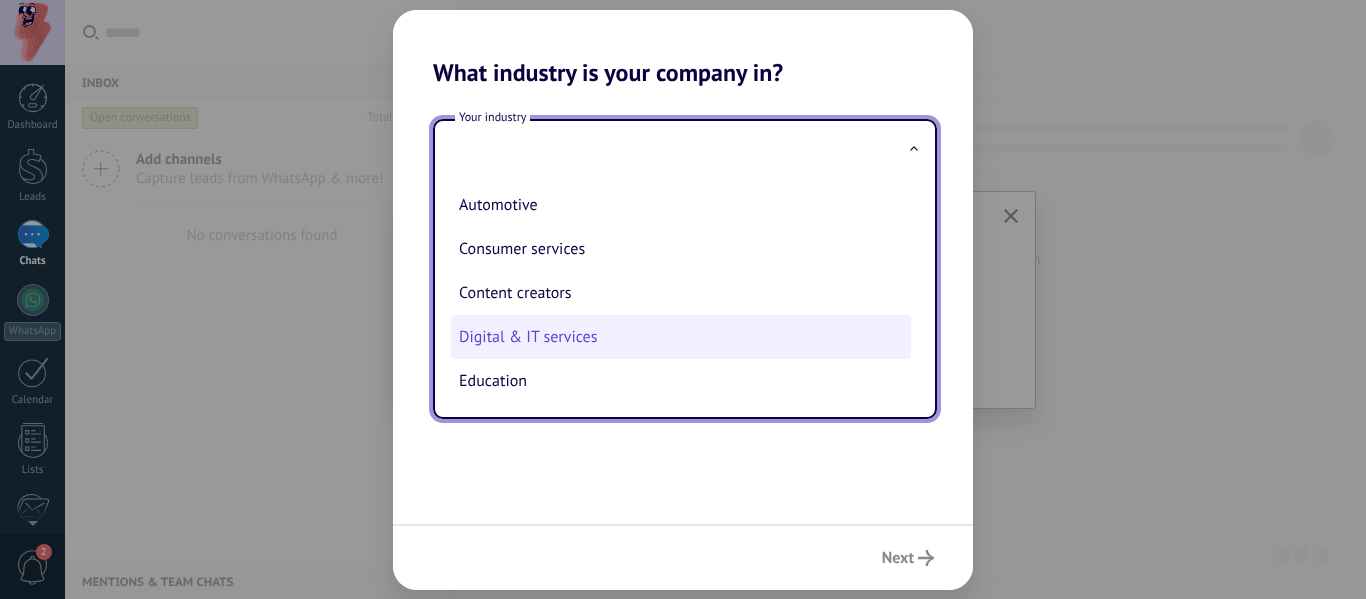 click on "Digital & IT services" at bounding box center [681, 337] 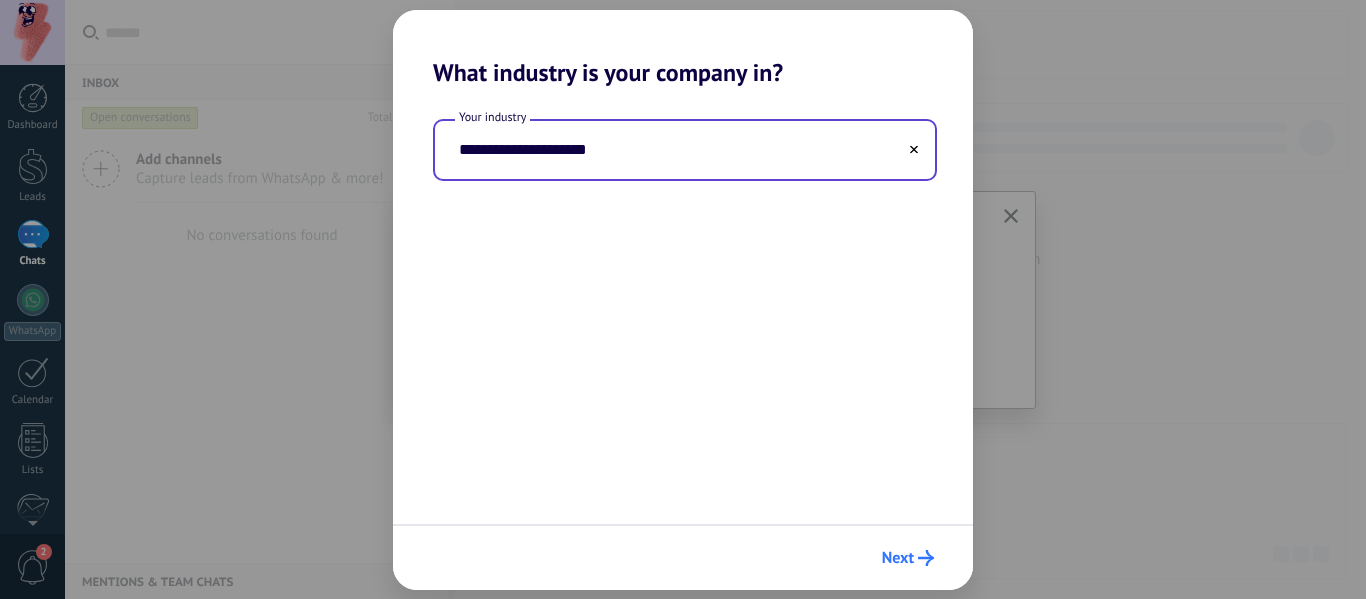click on "Next" at bounding box center [908, 558] 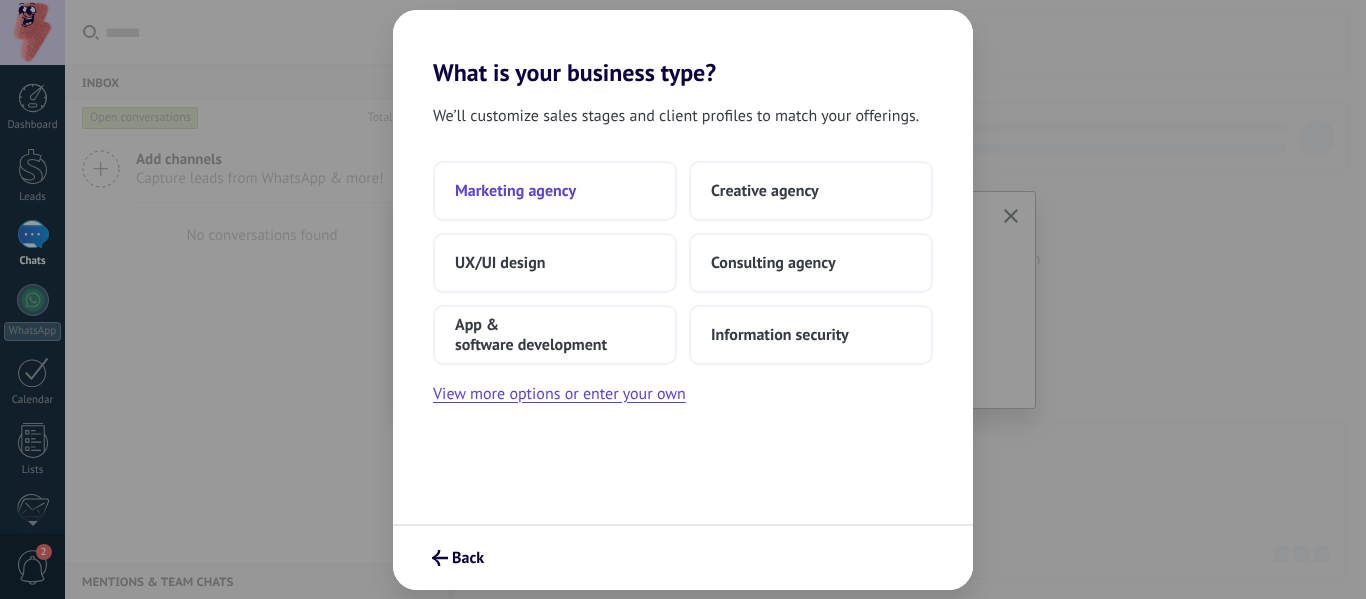 click on "Marketing agency" at bounding box center (555, 191) 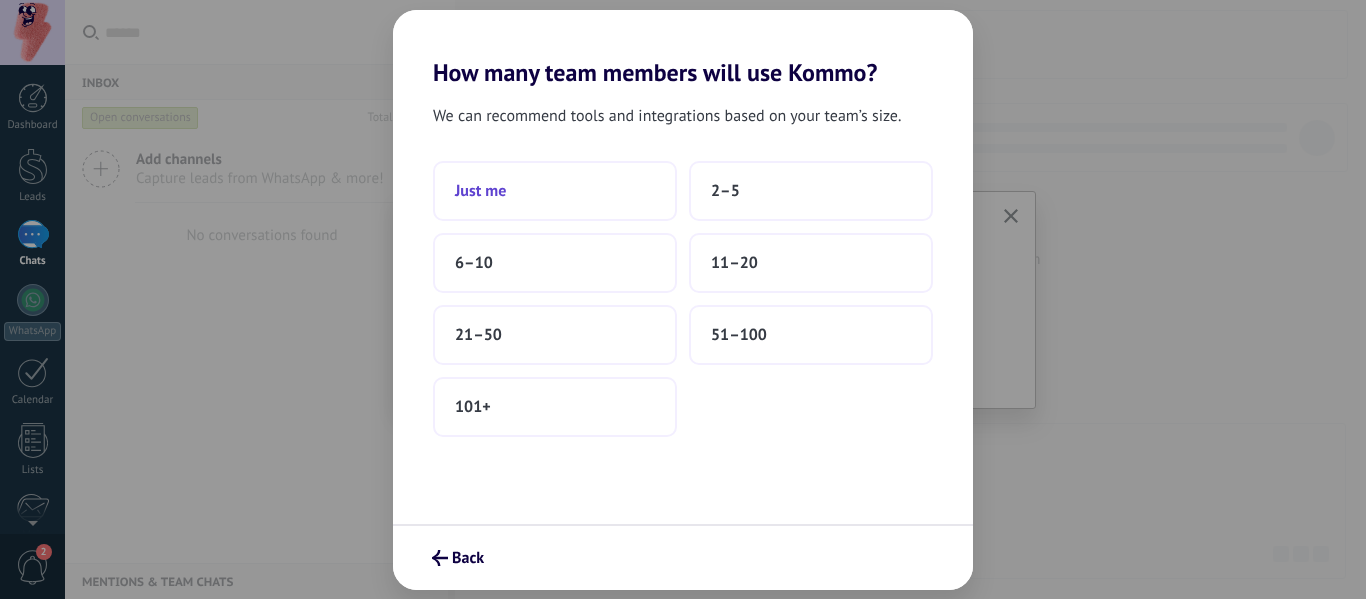 click on "Just me" at bounding box center (555, 191) 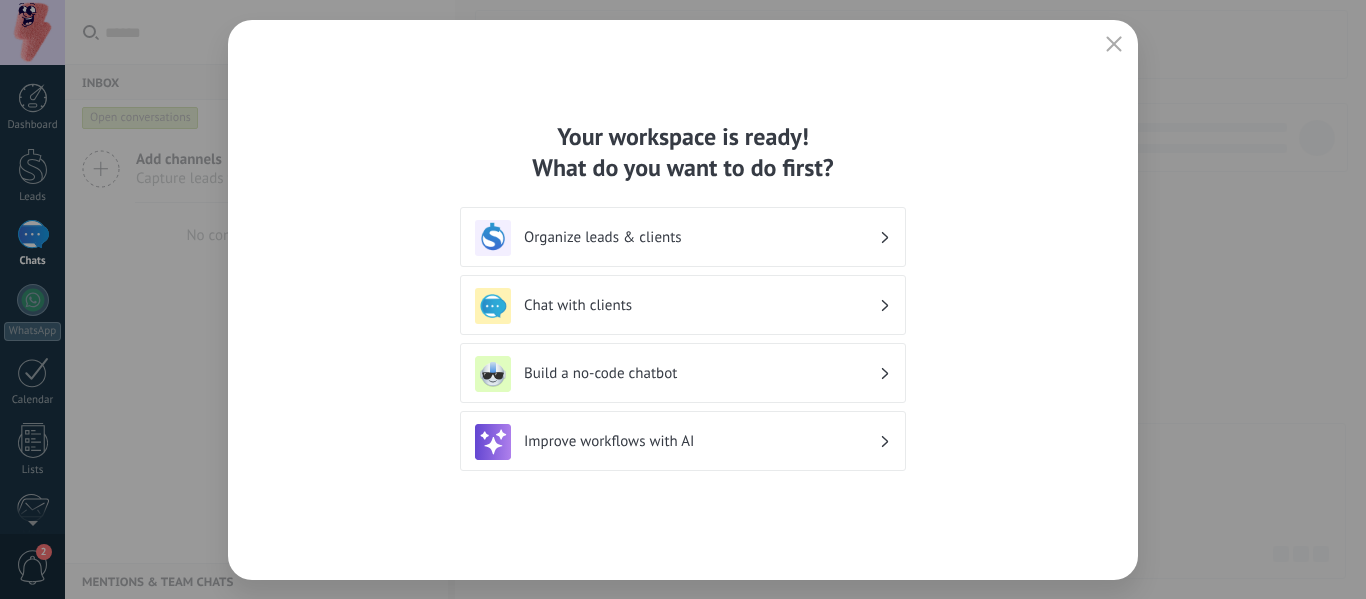 click on "Organize leads & clients" at bounding box center [701, 237] 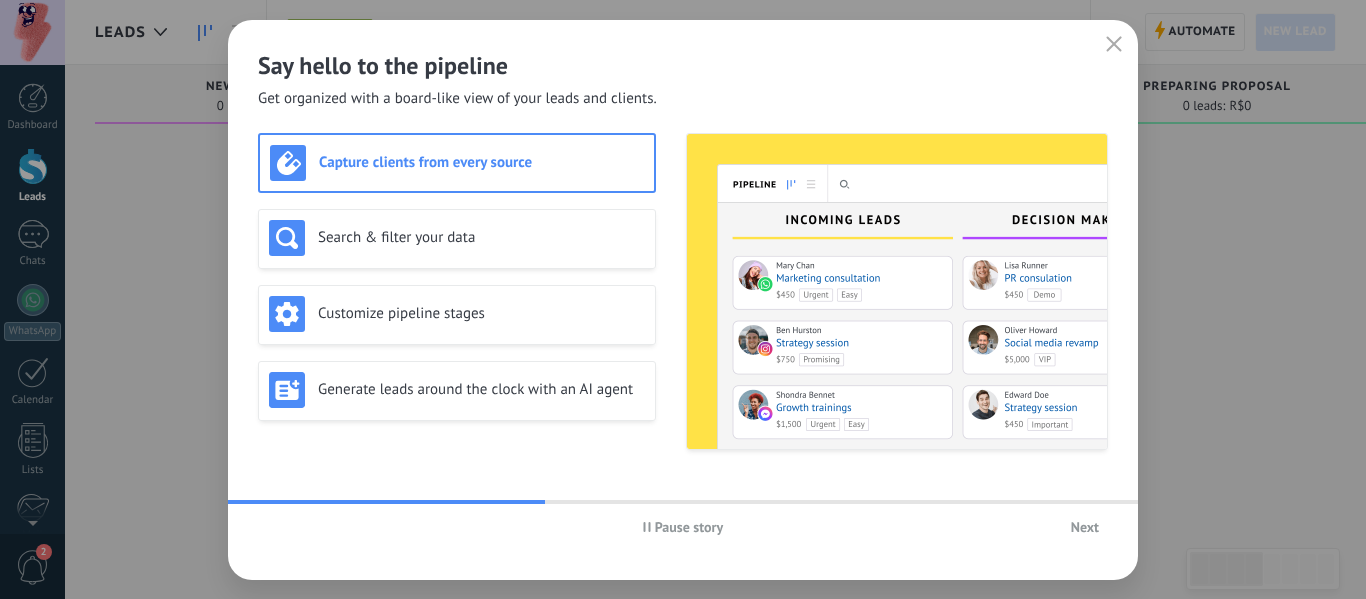 click on "Capture clients from every source" at bounding box center (481, 162) 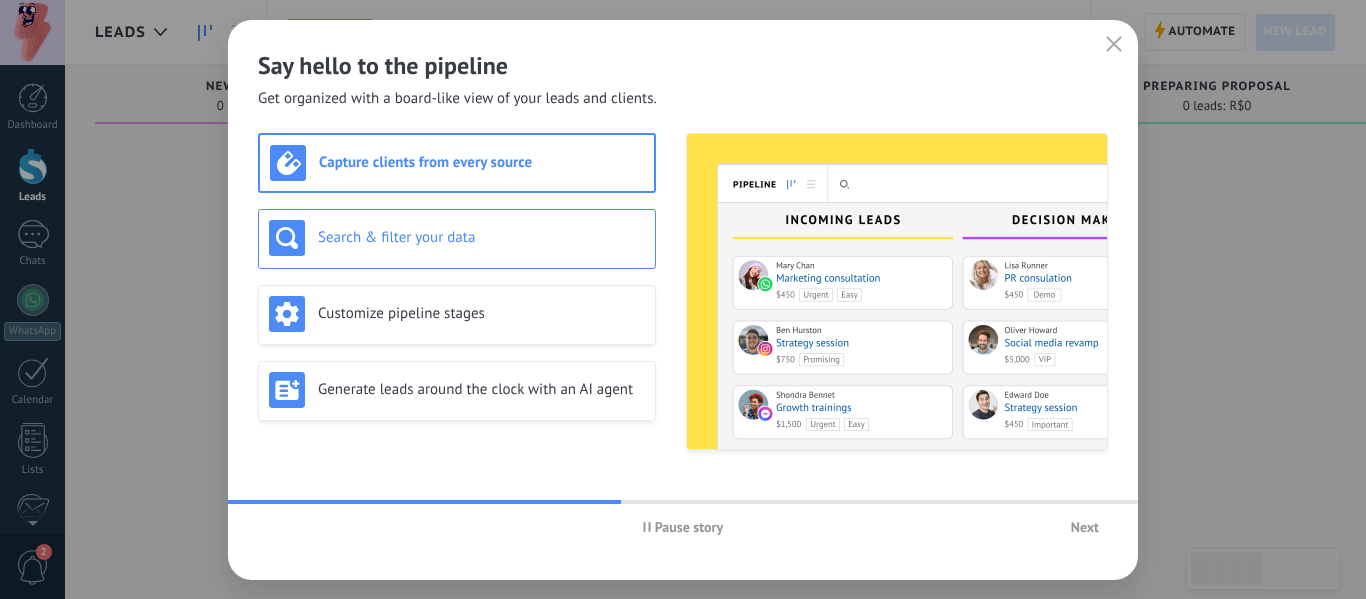 click on "Search & filter your data" at bounding box center (481, 237) 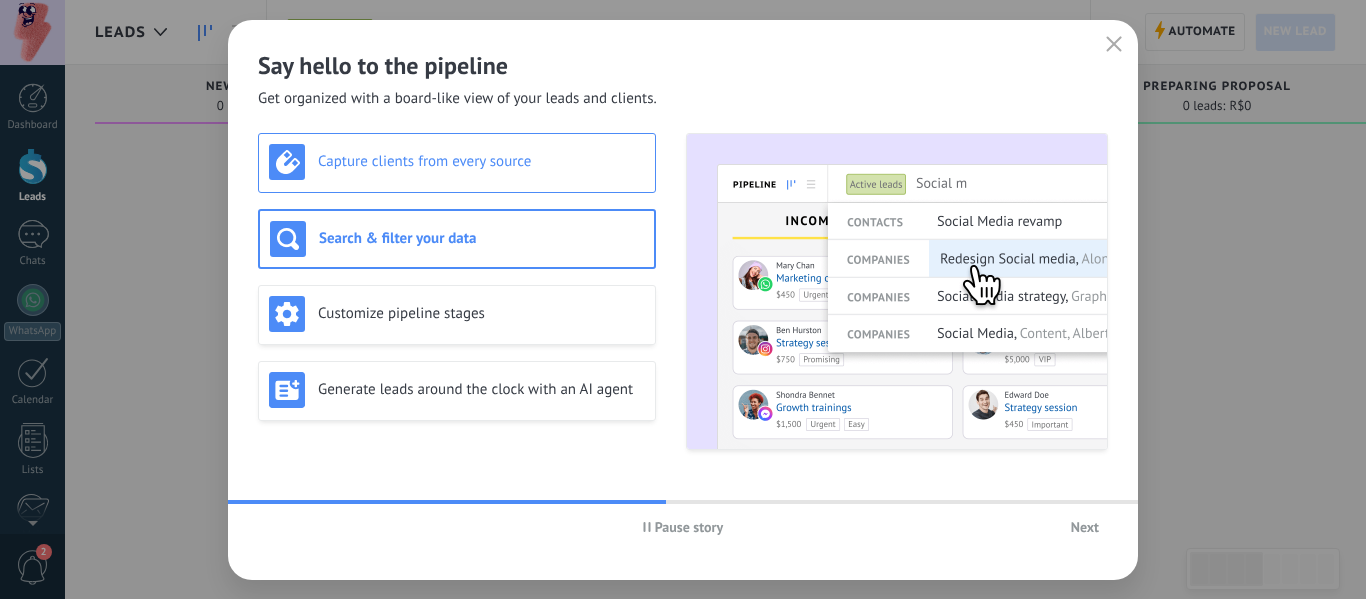 click on "Capture clients from every source" at bounding box center (481, 161) 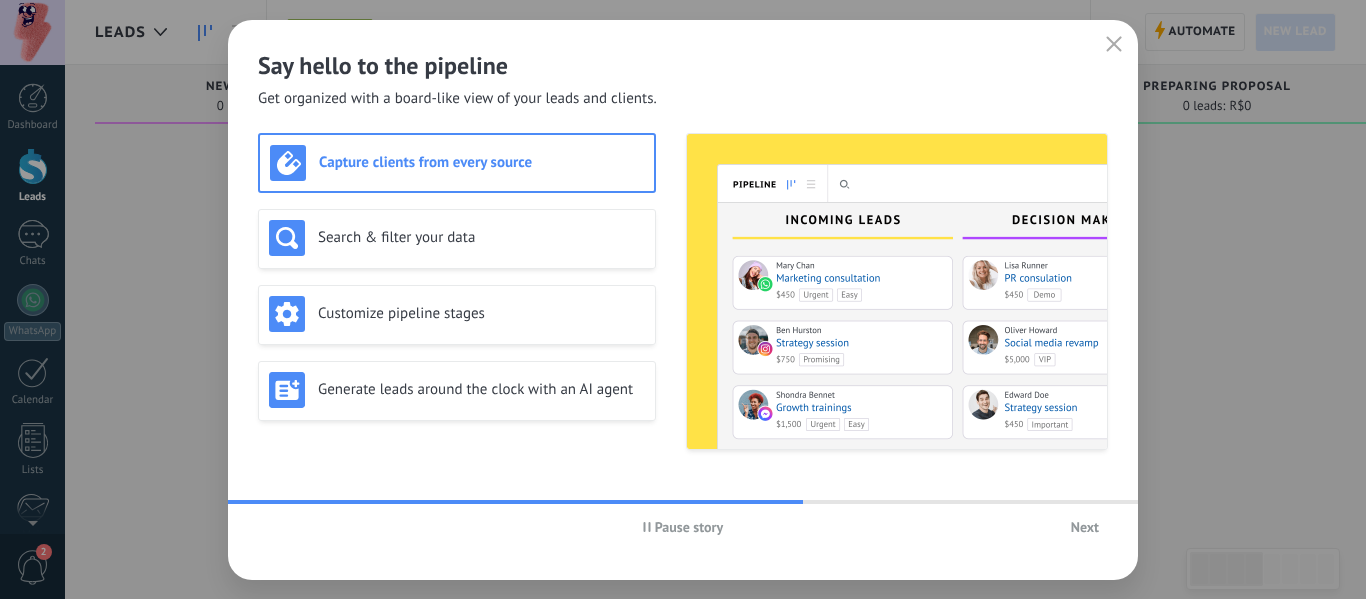 click on "Next" at bounding box center [1085, 527] 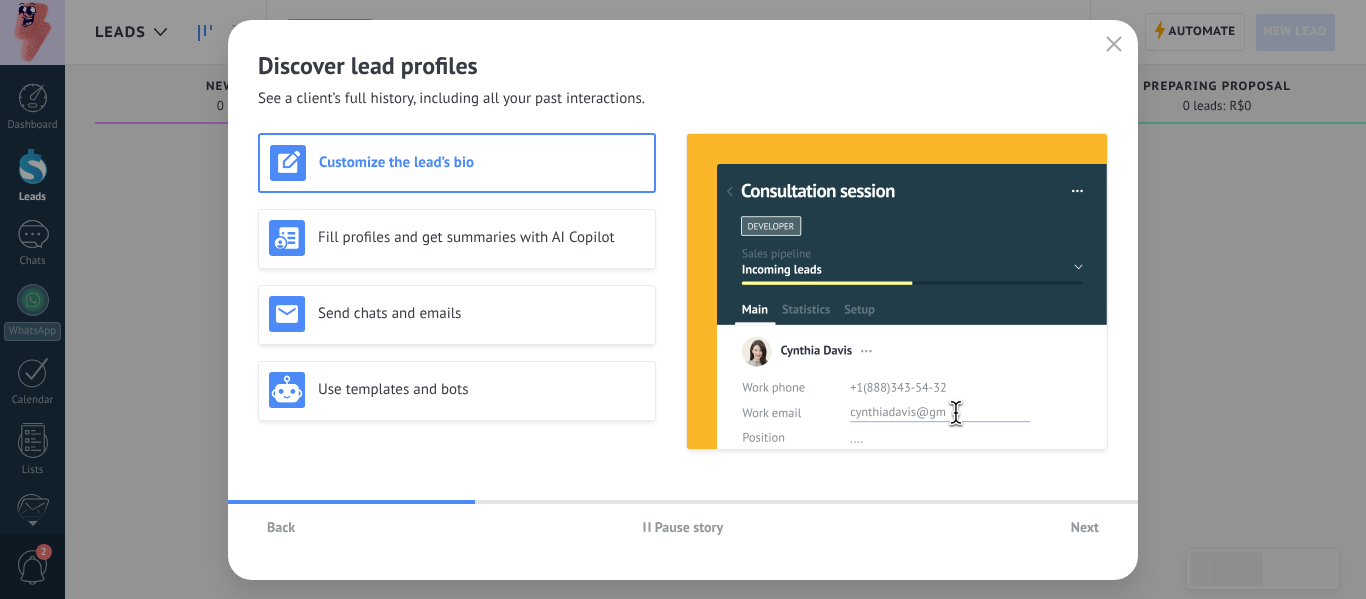 click on "Next" at bounding box center [1085, 527] 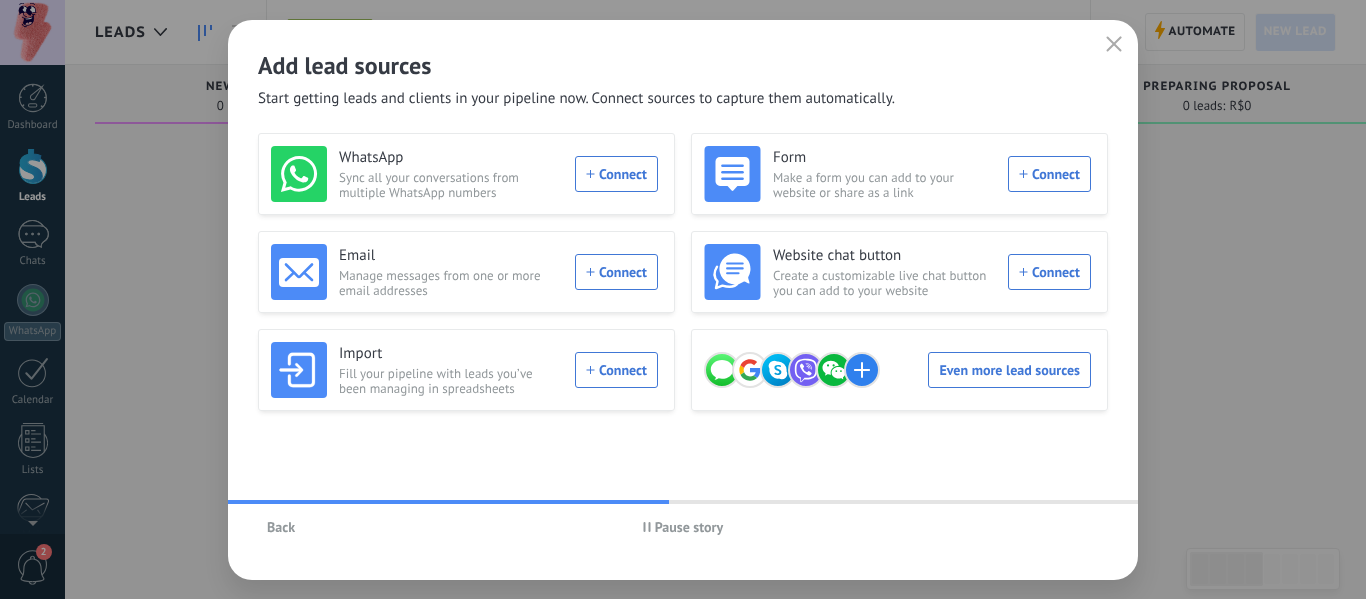 click on "Pause story" at bounding box center [689, 527] 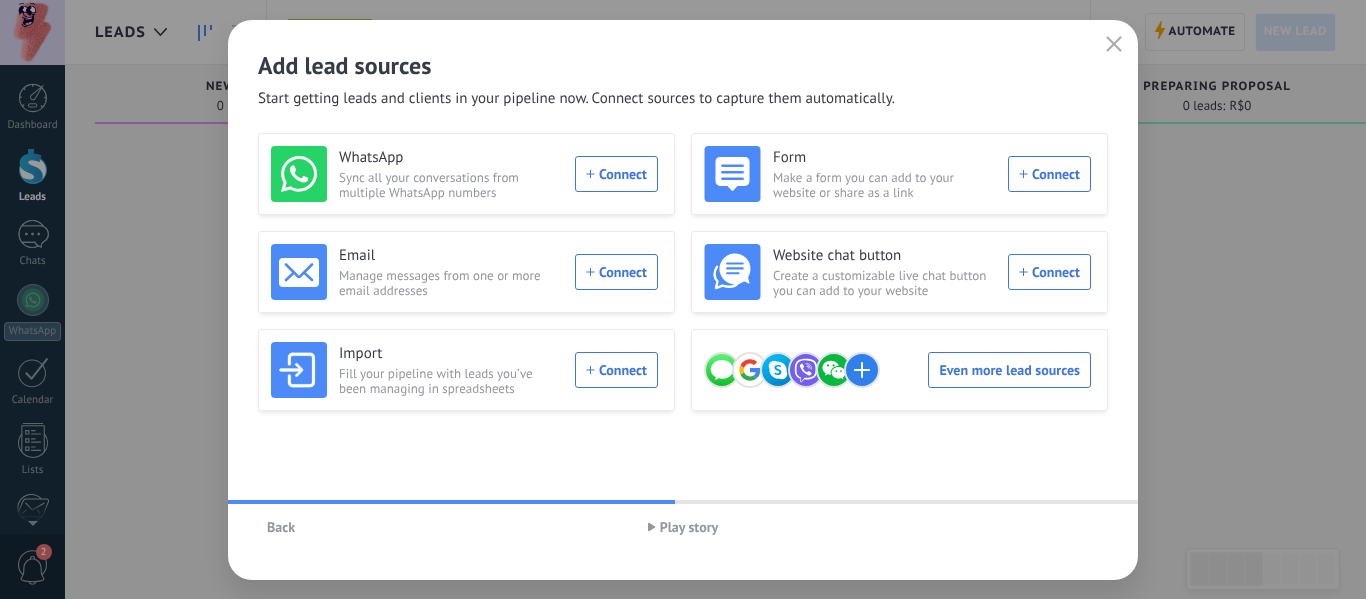 click on "Play story" at bounding box center (689, 527) 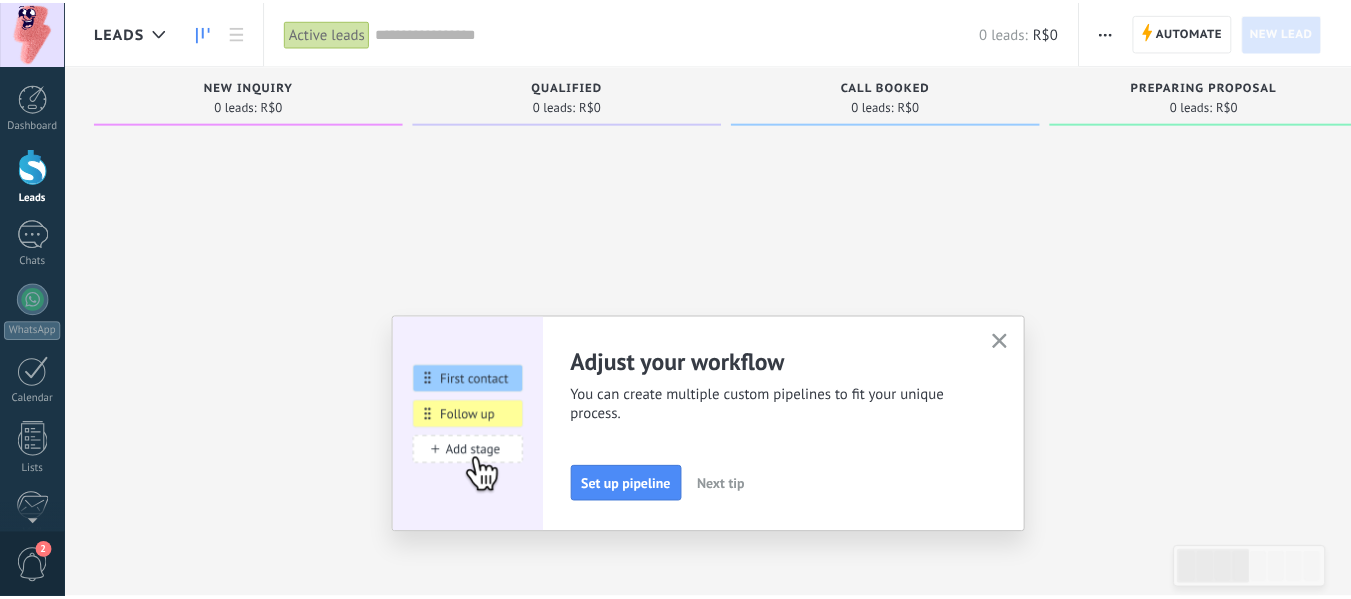 scroll, scrollTop: 233, scrollLeft: 0, axis: vertical 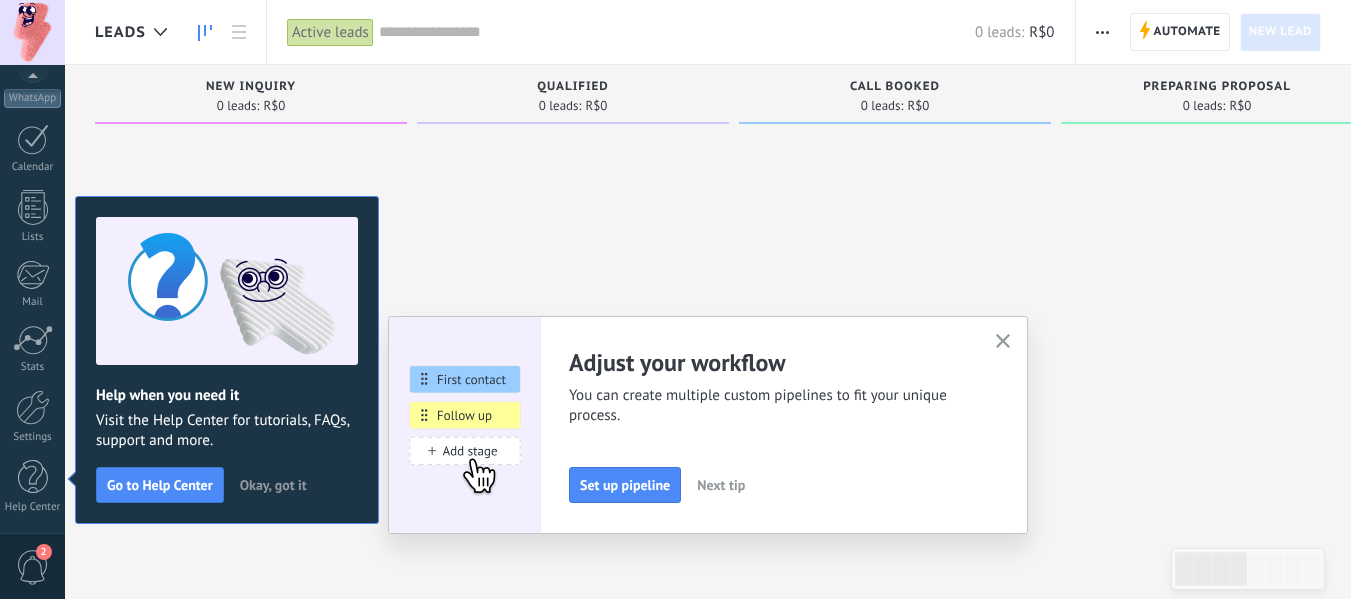 click 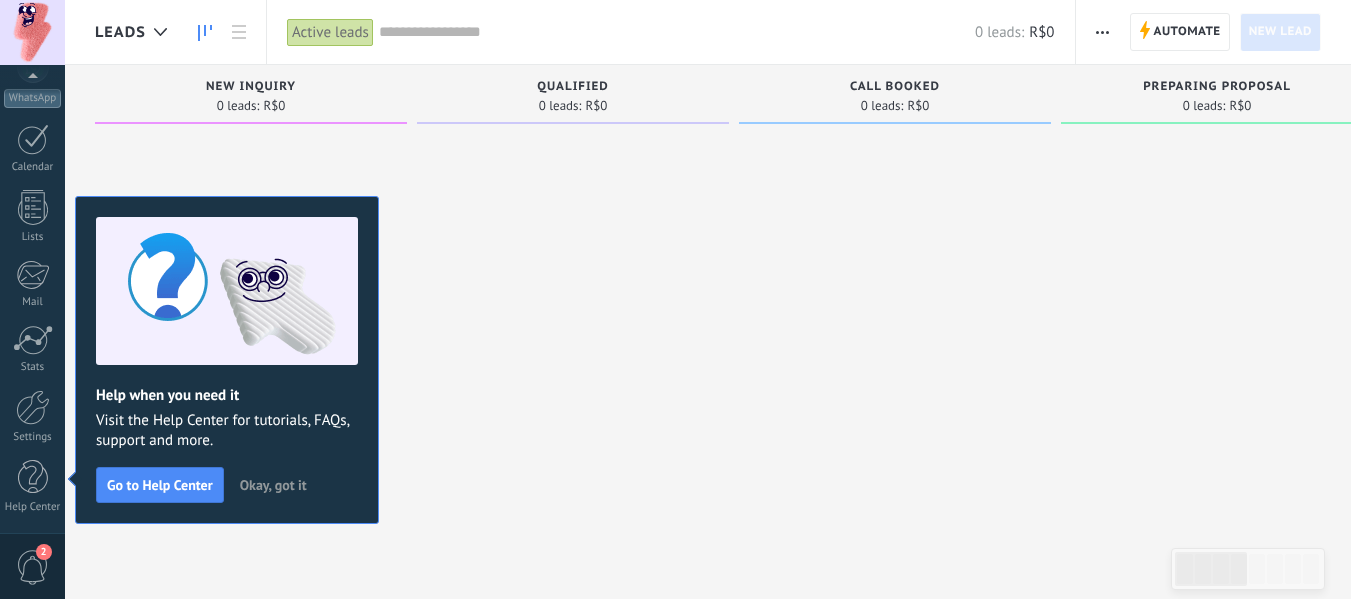 click 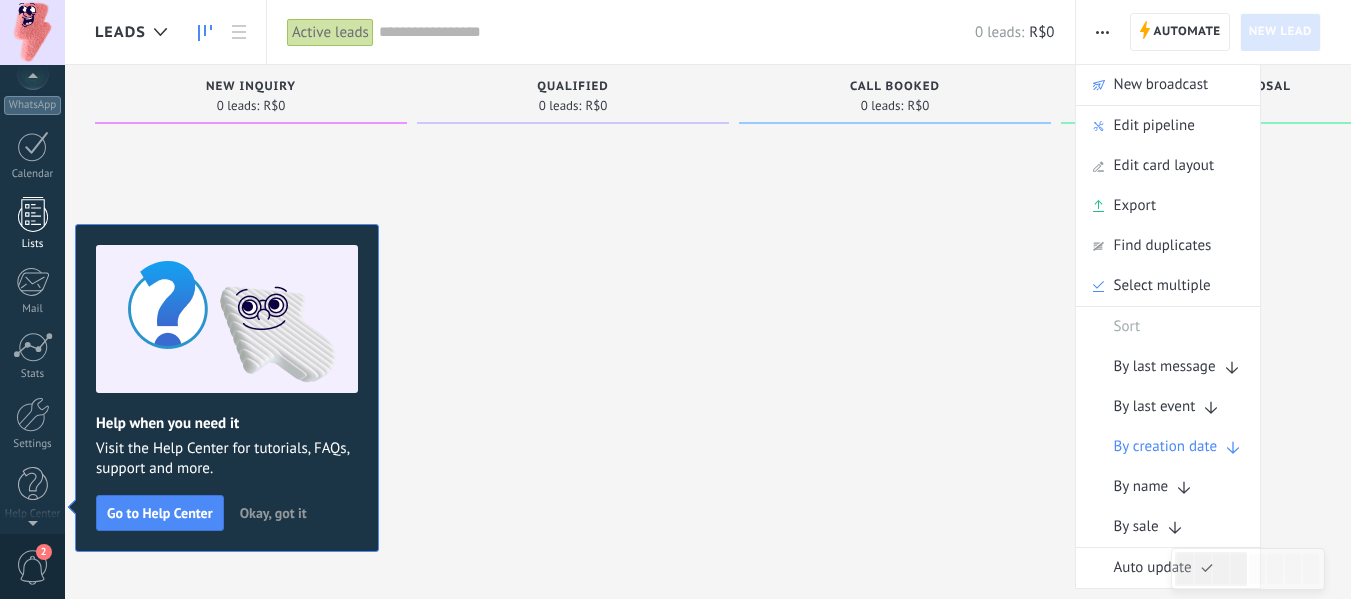 scroll, scrollTop: 233, scrollLeft: 0, axis: vertical 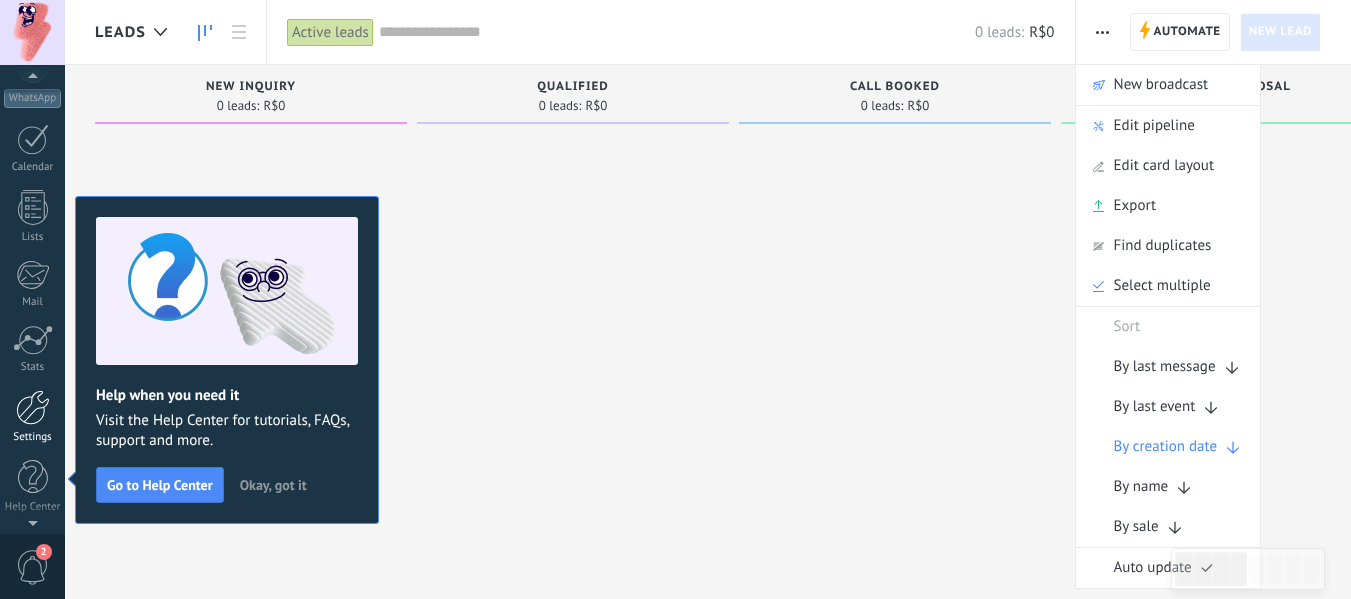 click at bounding box center [33, 407] 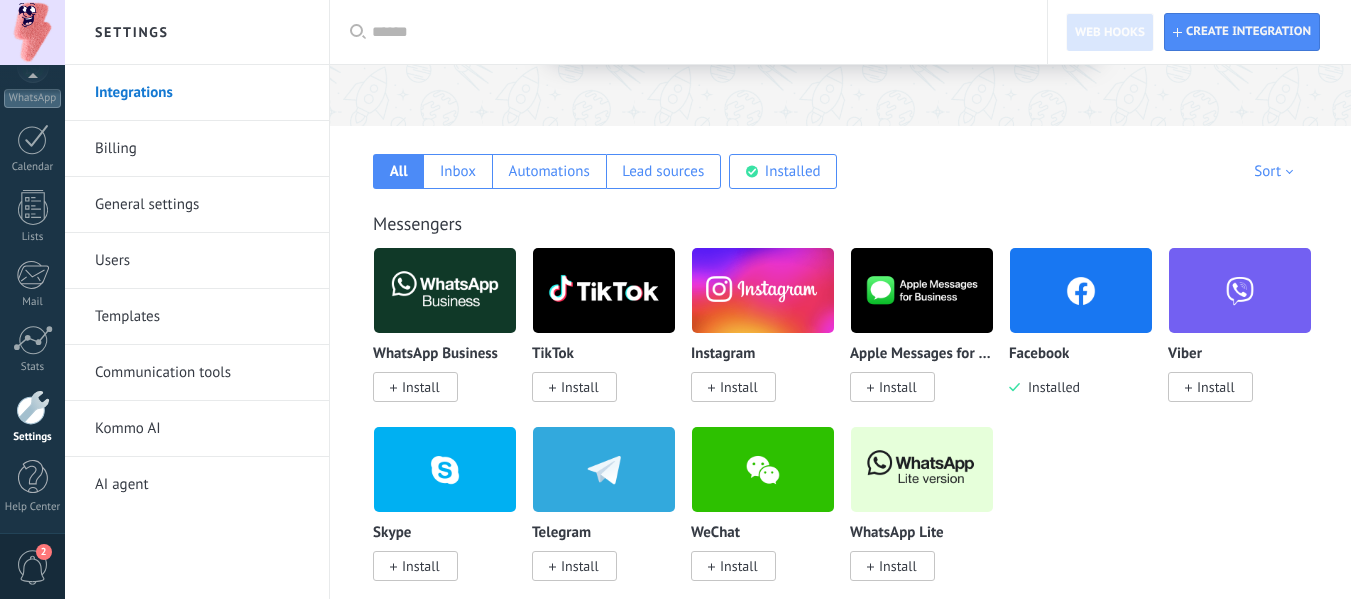 scroll, scrollTop: 300, scrollLeft: 0, axis: vertical 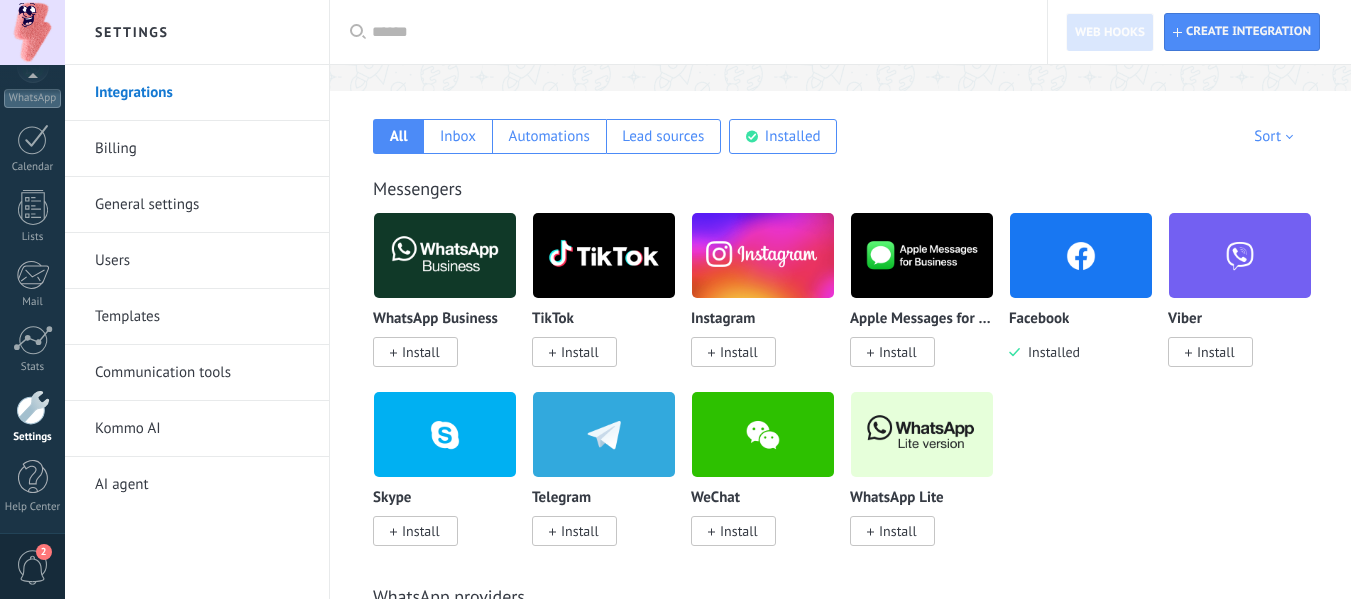 click on "General settings" at bounding box center (202, 205) 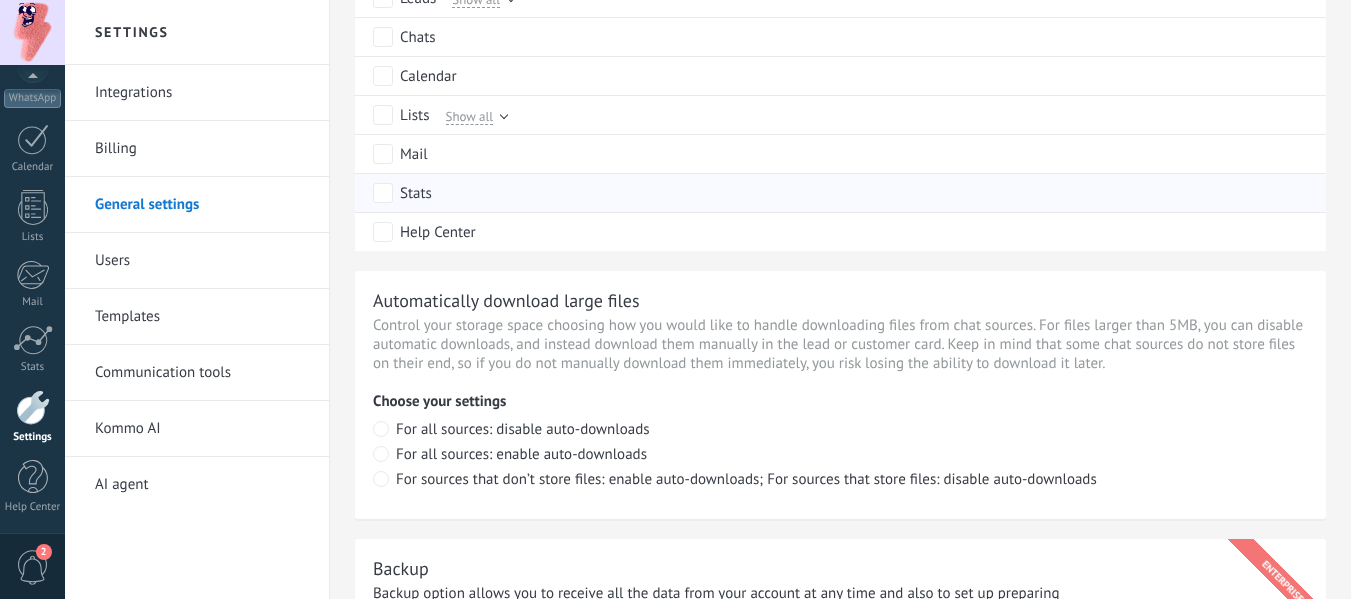 scroll, scrollTop: 883, scrollLeft: 0, axis: vertical 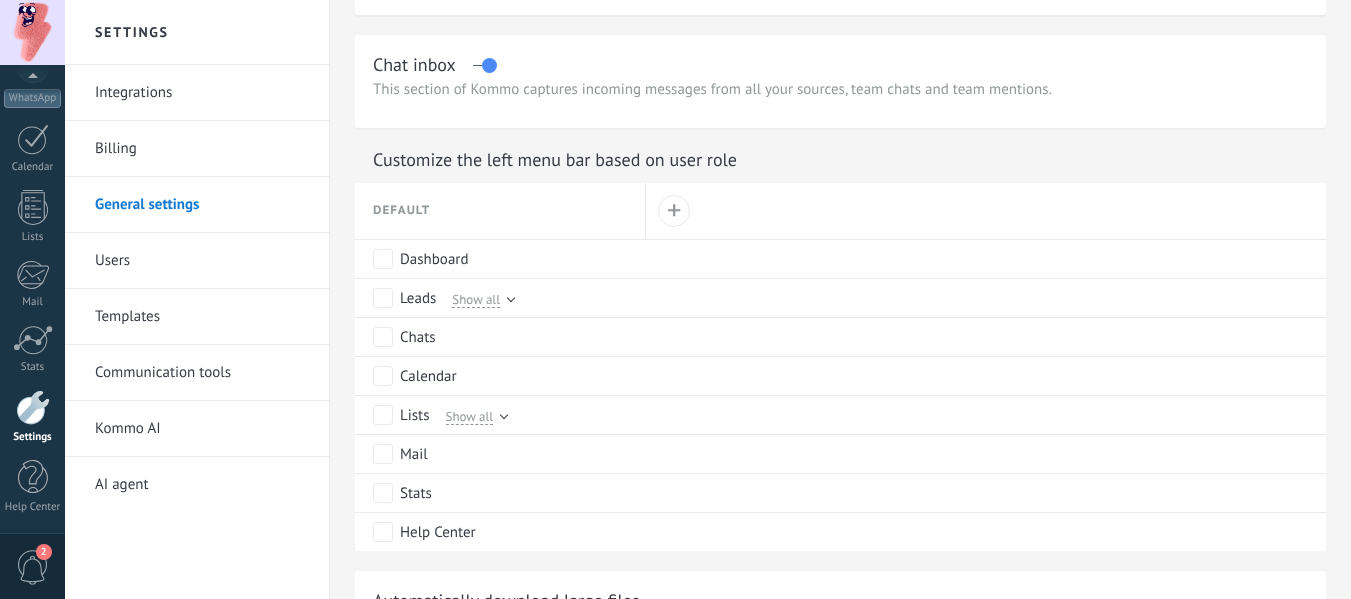 click on "Users" at bounding box center (202, 261) 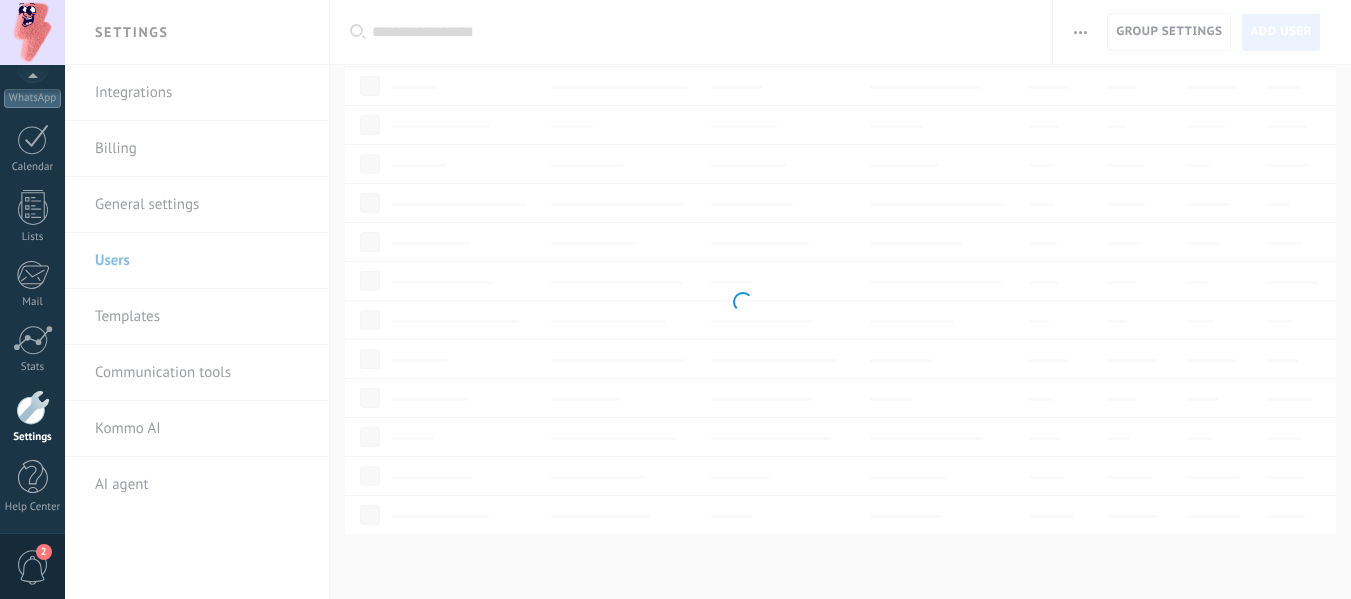scroll, scrollTop: 0, scrollLeft: 0, axis: both 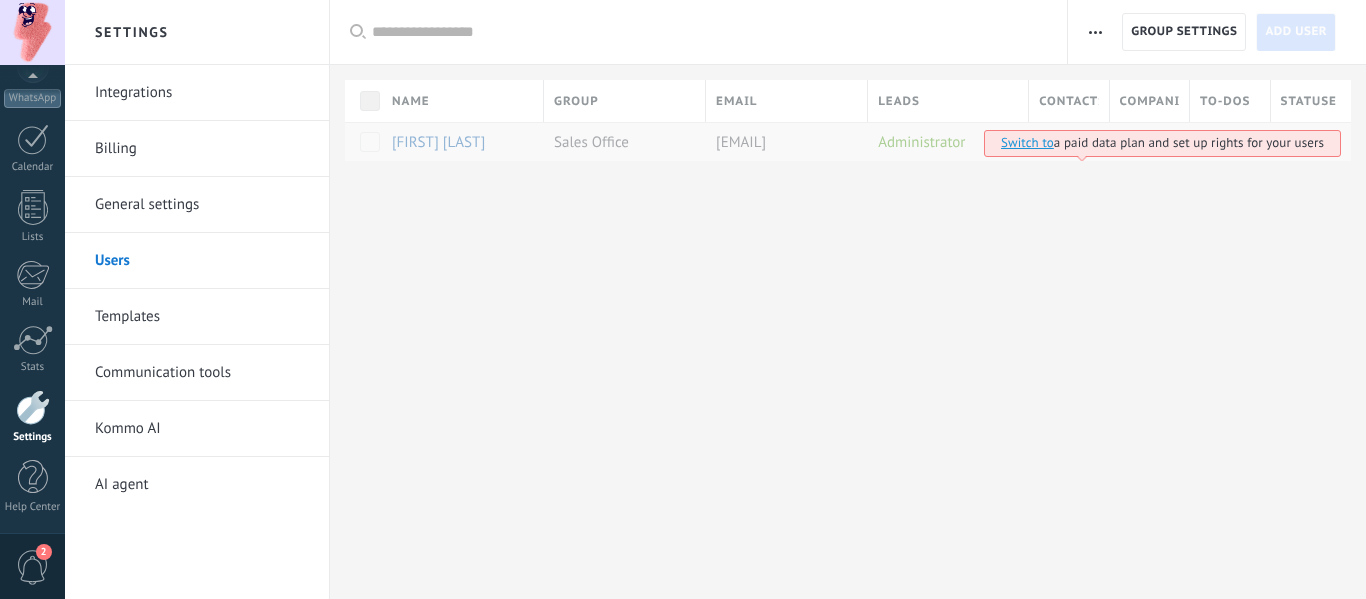 click on "Communication tools" at bounding box center [202, 373] 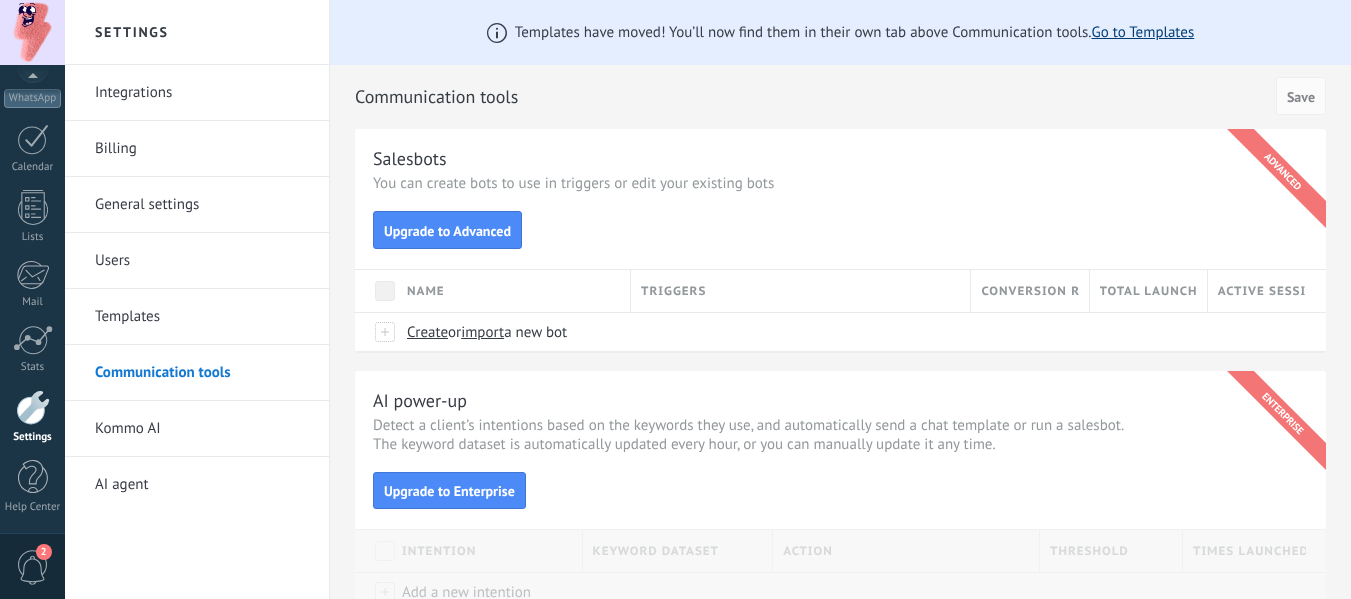 scroll, scrollTop: 100, scrollLeft: 0, axis: vertical 